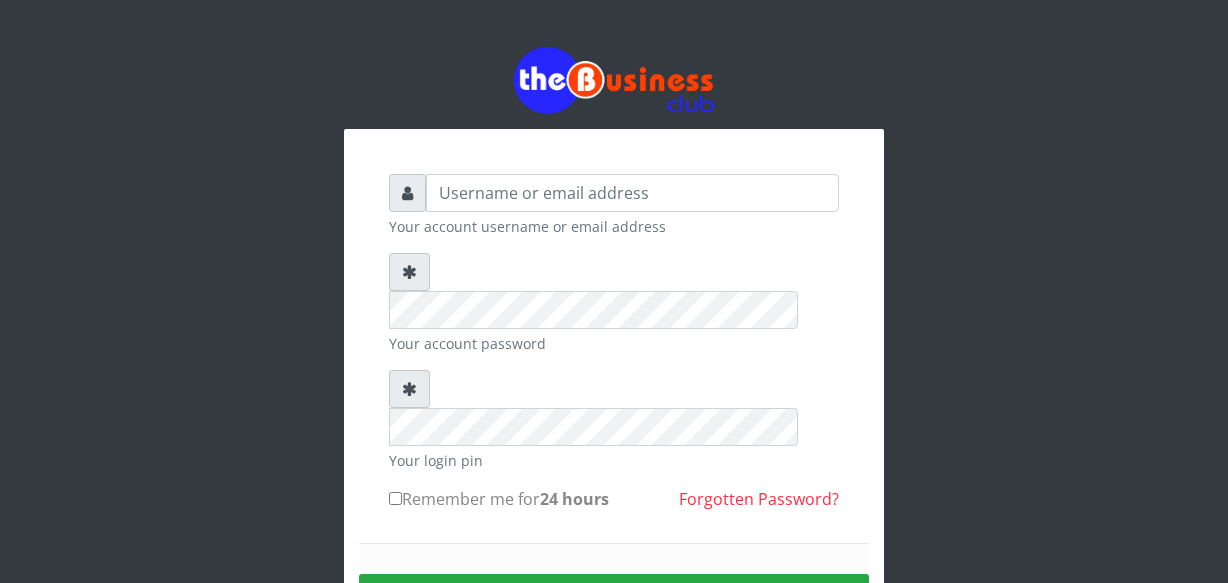 scroll, scrollTop: 0, scrollLeft: 0, axis: both 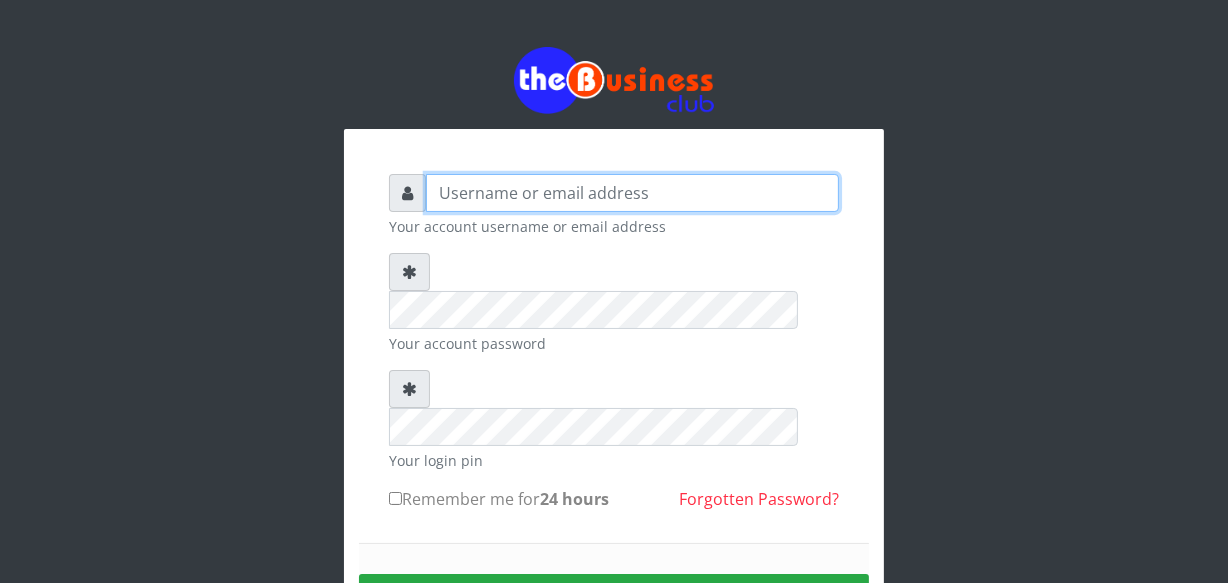 click at bounding box center (632, 193) 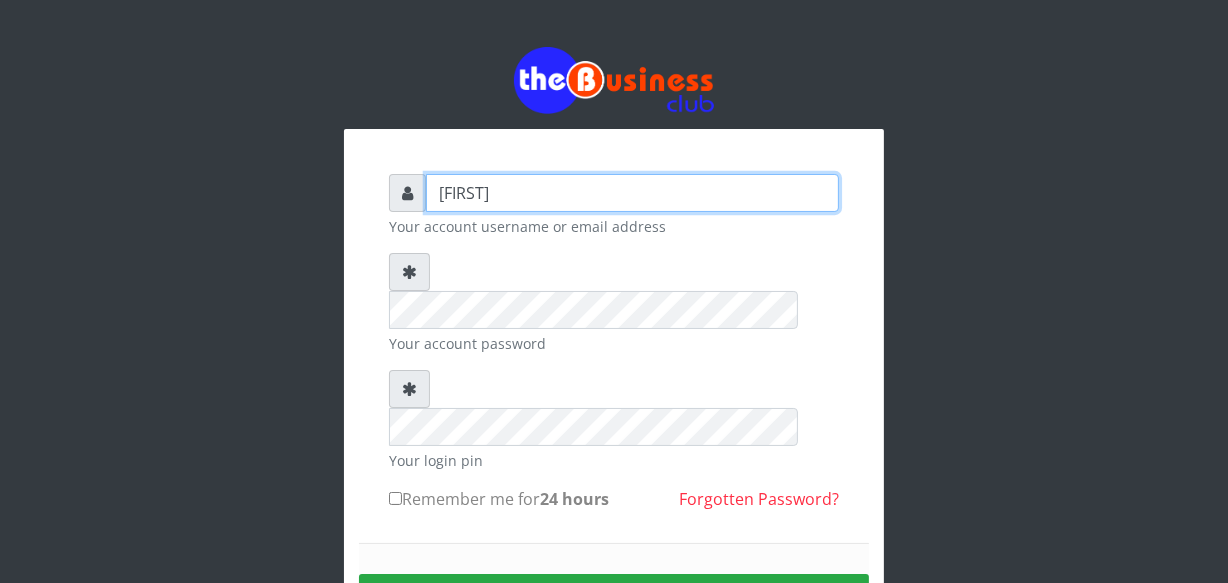 type on "jossy" 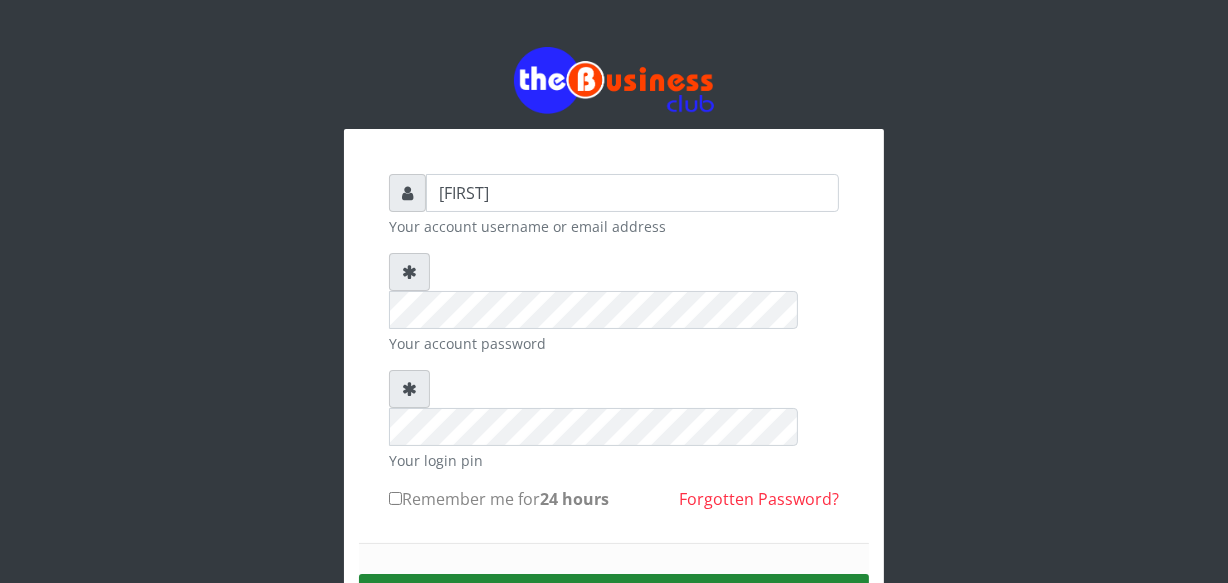 click on "Sign in" at bounding box center (614, 599) 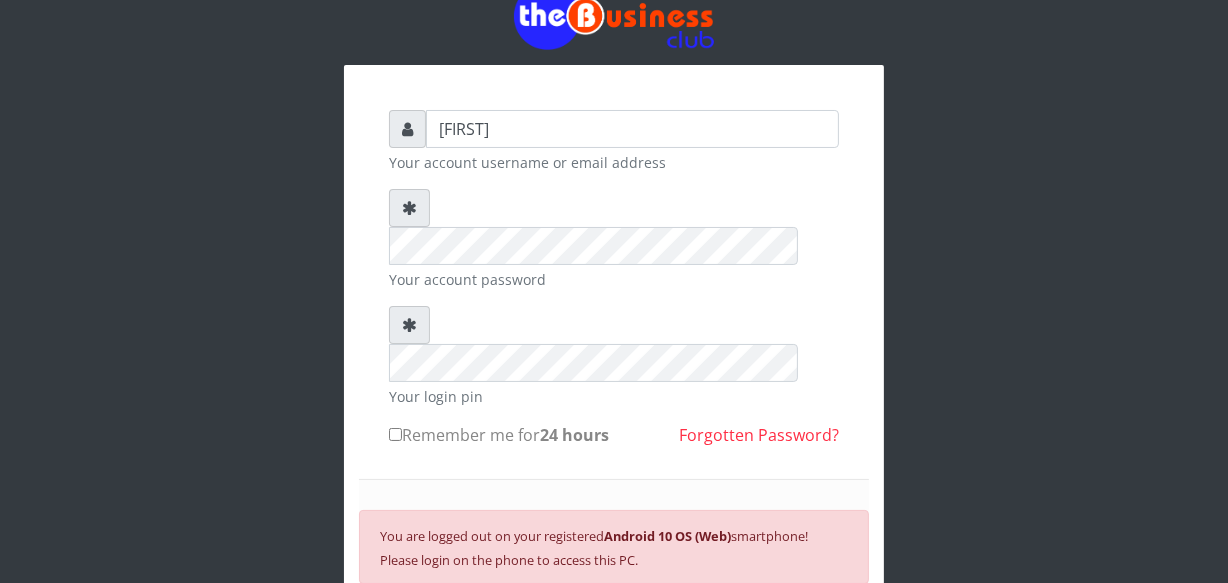 scroll, scrollTop: 94, scrollLeft: 0, axis: vertical 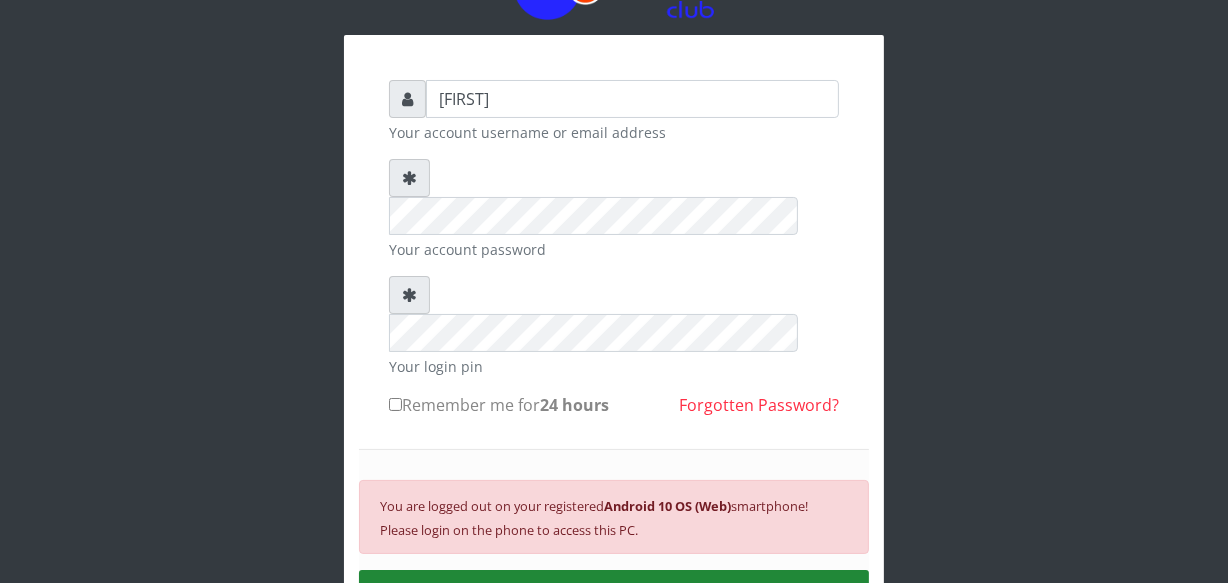 click on "SIGN IN" at bounding box center (614, 595) 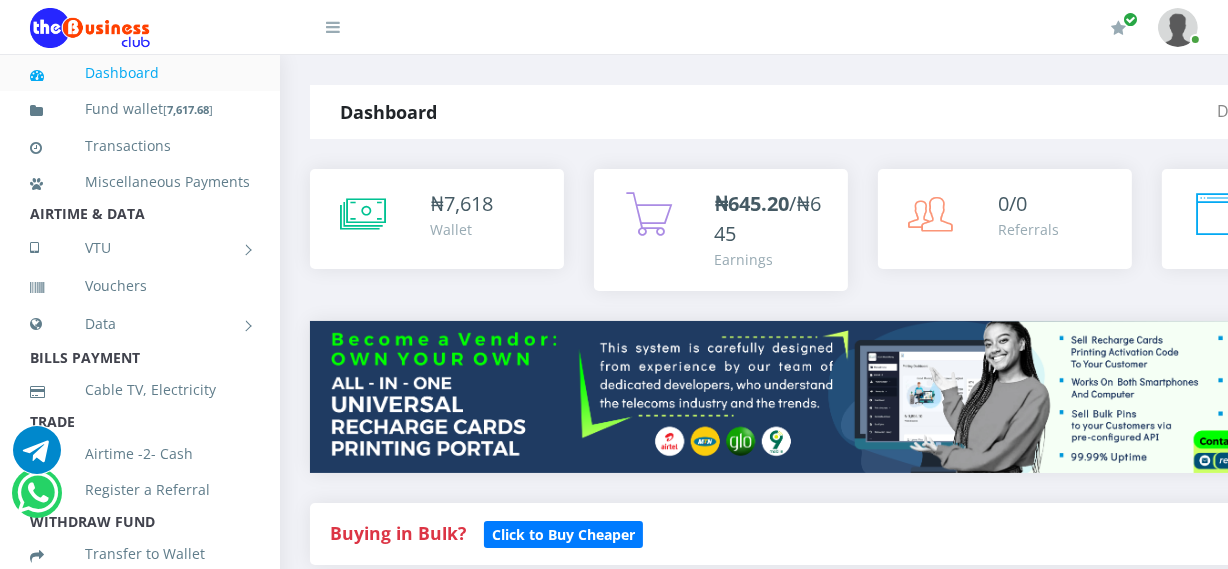 scroll, scrollTop: 0, scrollLeft: 0, axis: both 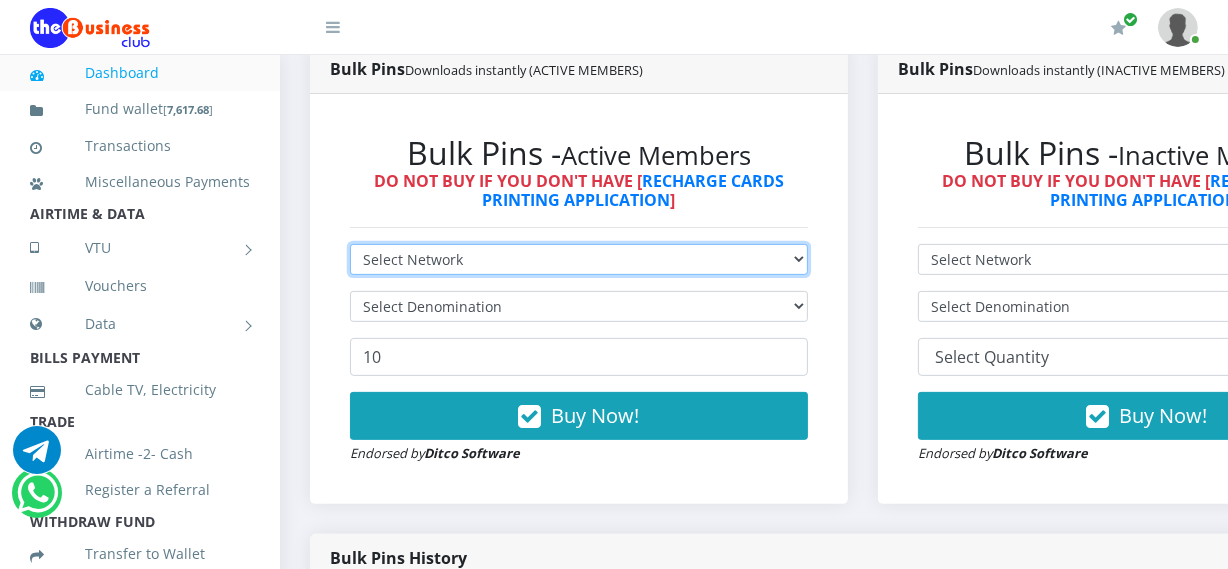 click on "Select Network
MTN
Globacom
9Mobile
Airtel" at bounding box center (579, 259) 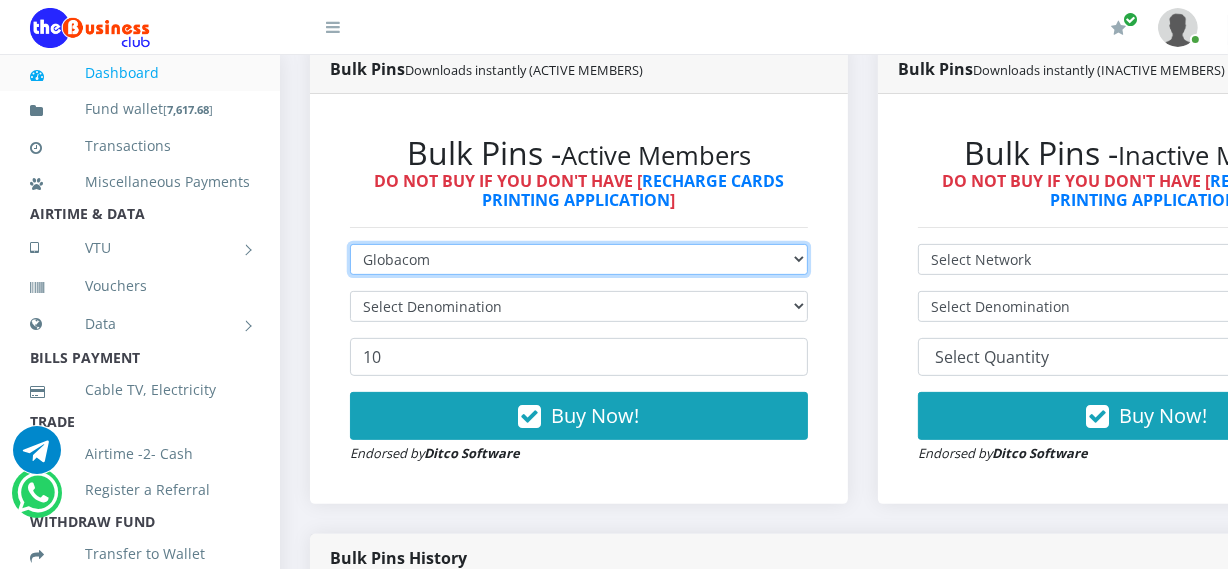 click on "Select Network
MTN
Globacom
9Mobile
Airtel" at bounding box center (579, 259) 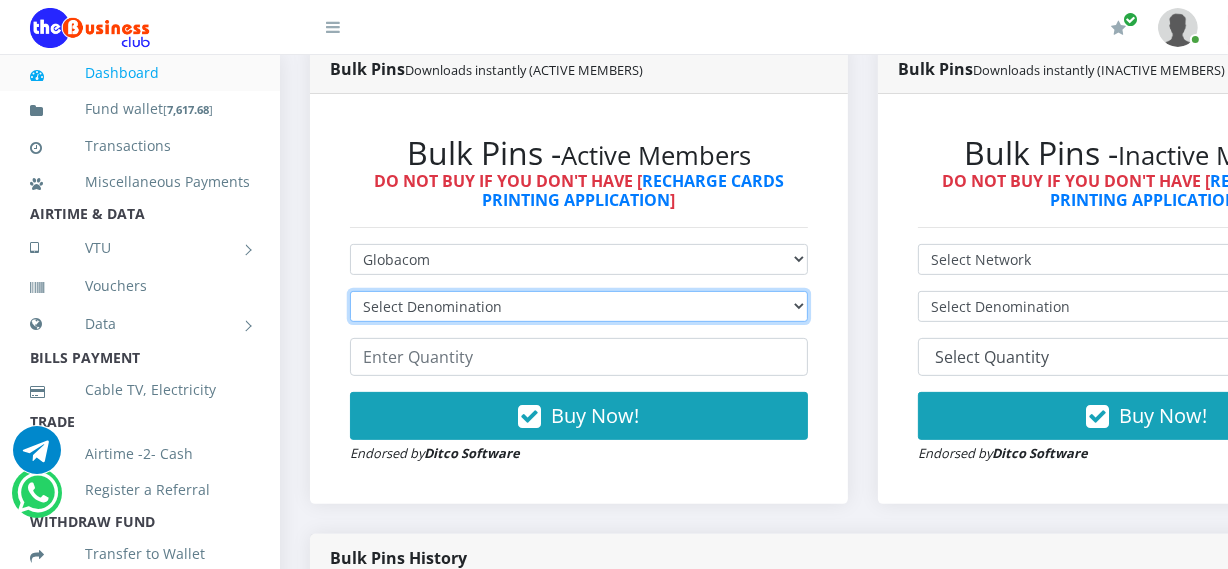 click on "Select Denomination Glo NGN100 - ₦96.55 Glo NGN200 - ₦193.10 Glo NGN500 - ₦482.75 Glo NGN1000 - ₦965.50" at bounding box center [579, 306] 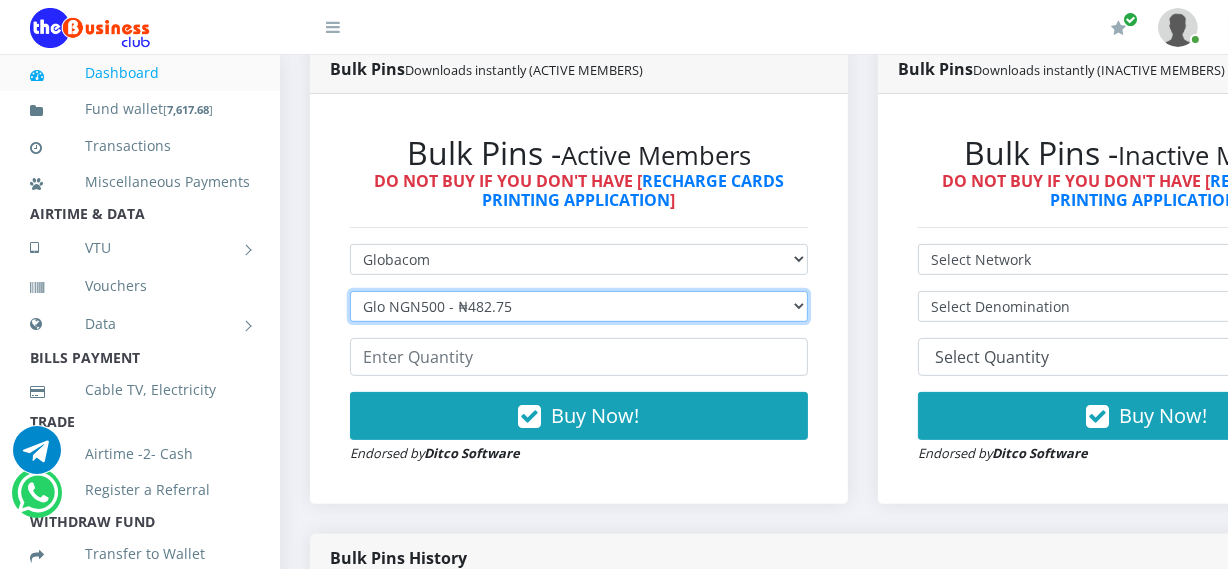 click on "Select Denomination Glo NGN100 - ₦96.55 Glo NGN200 - ₦193.10 Glo NGN500 - ₦482.75 Glo NGN1000 - ₦965.50" at bounding box center [579, 306] 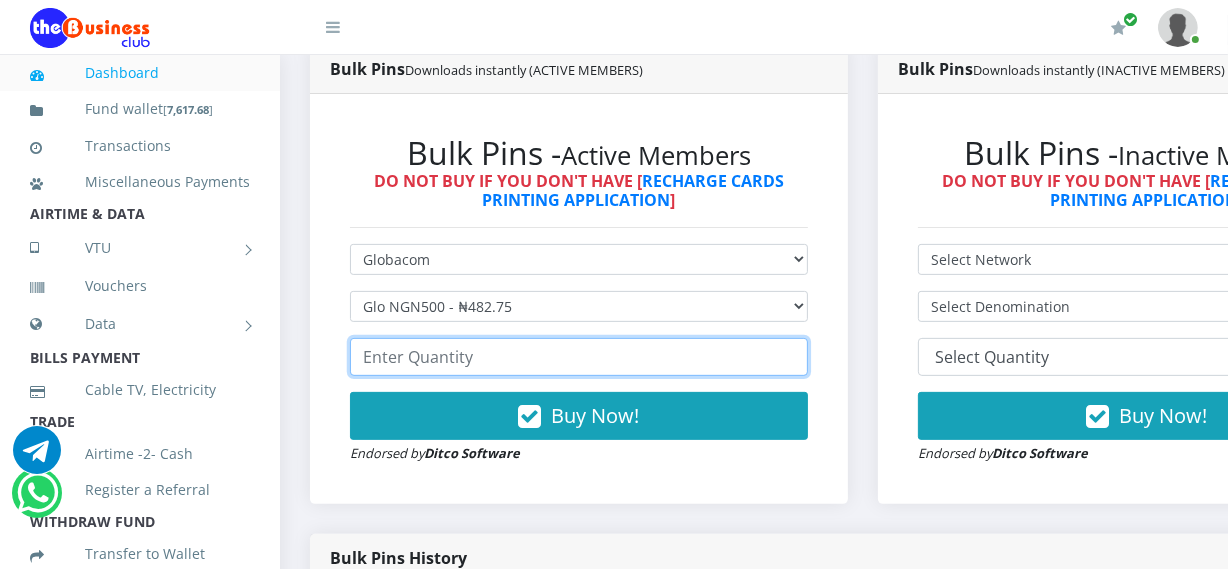 click at bounding box center (579, 357) 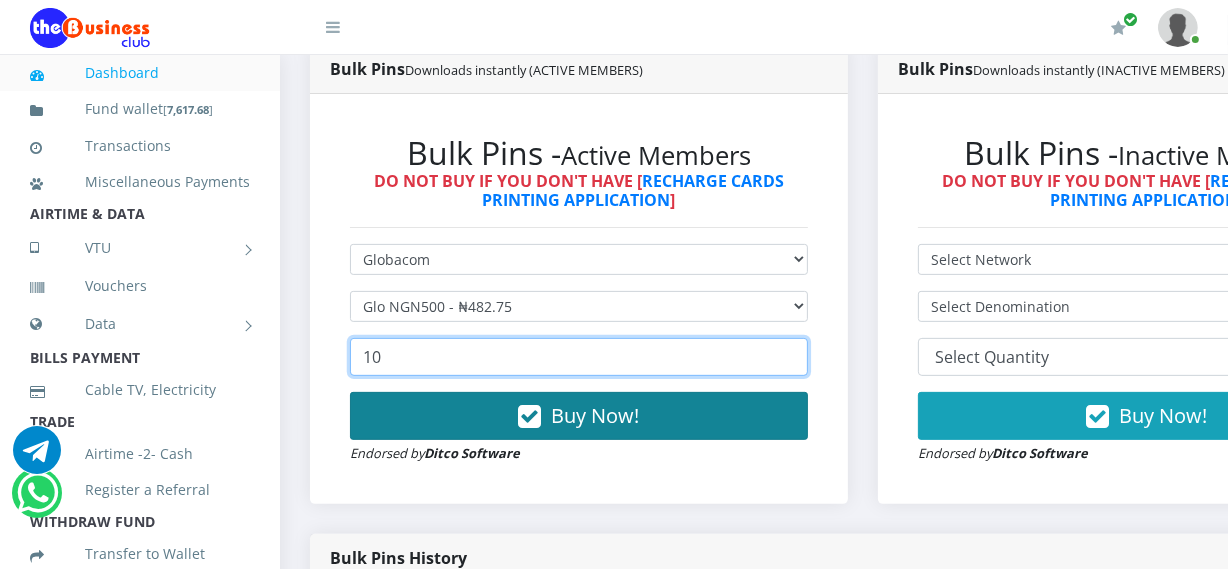 type on "10" 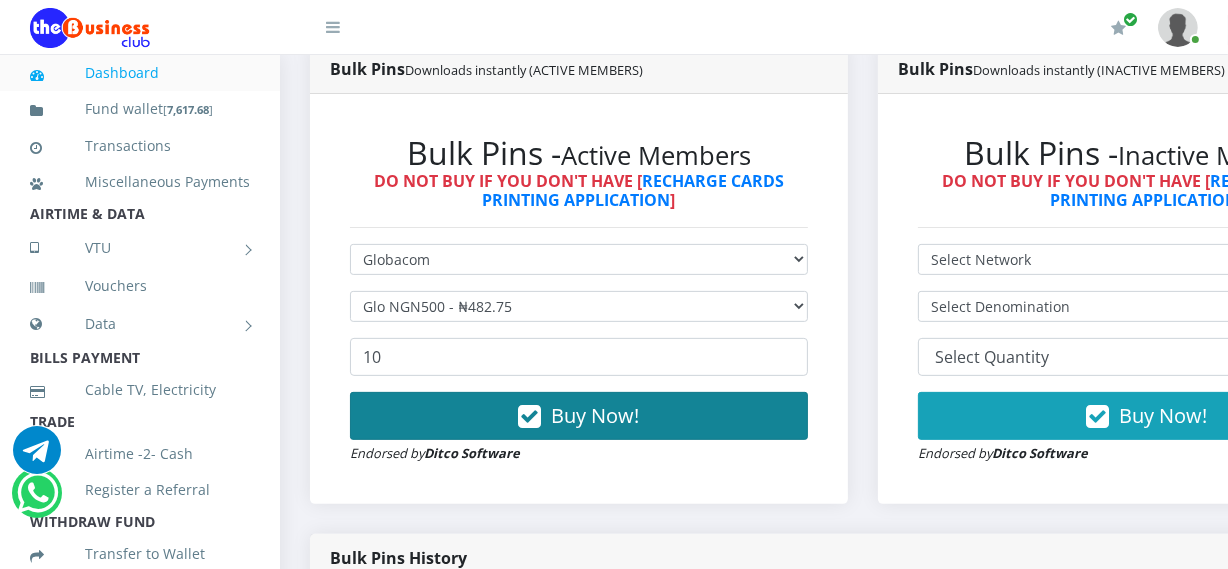 click on "Buy Now!" at bounding box center [579, 416] 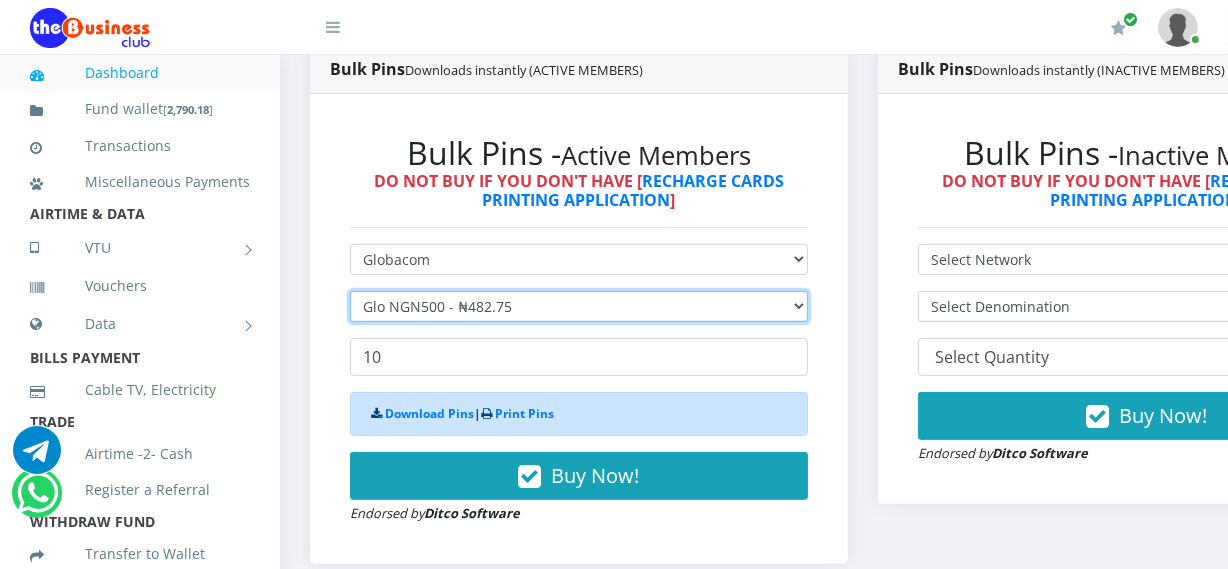 click on "Select Denomination Glo NGN100 - ₦96.55 Glo NGN200 - ₦193.10 Glo NGN500 - ₦482.75 Glo NGN1000 - ₦965.50" at bounding box center [579, 306] 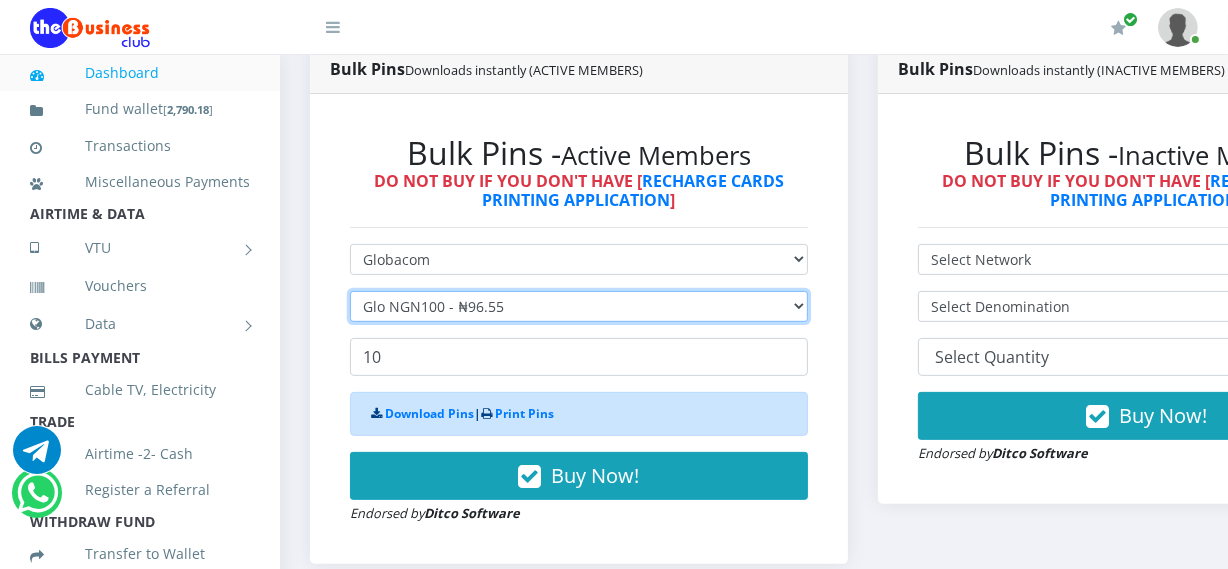 click on "Select Denomination Glo NGN100 - ₦96.55 Glo NGN200 - ₦193.10 Glo NGN500 - ₦482.75 Glo NGN1000 - ₦965.50" at bounding box center [579, 306] 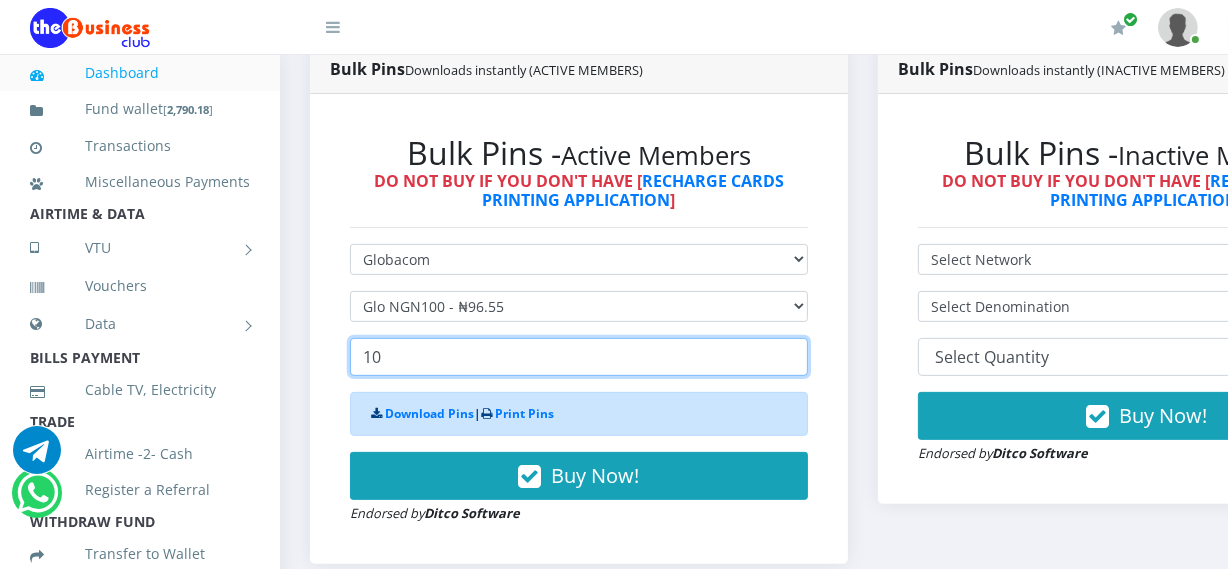 click on "10" at bounding box center (579, 357) 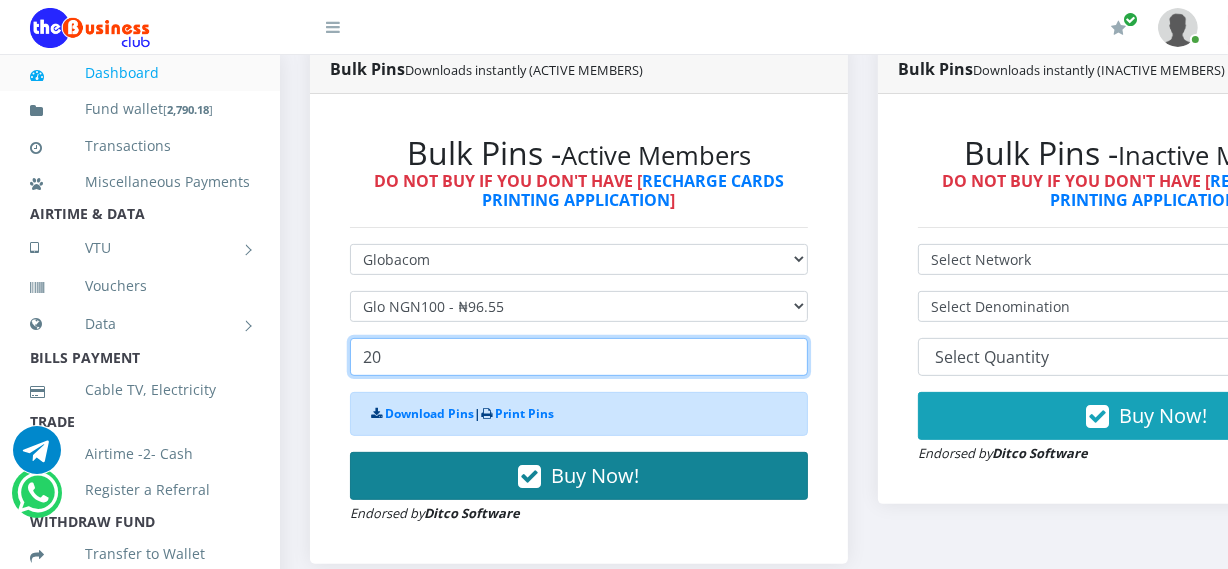 type on "20" 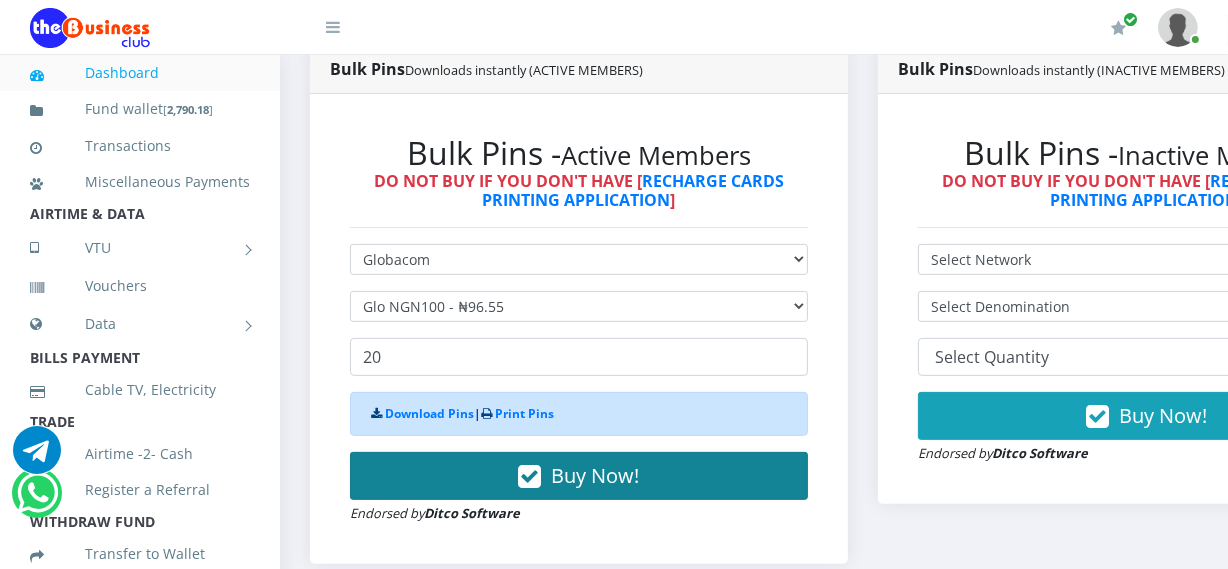 click on "Buy Now!" at bounding box center (596, 475) 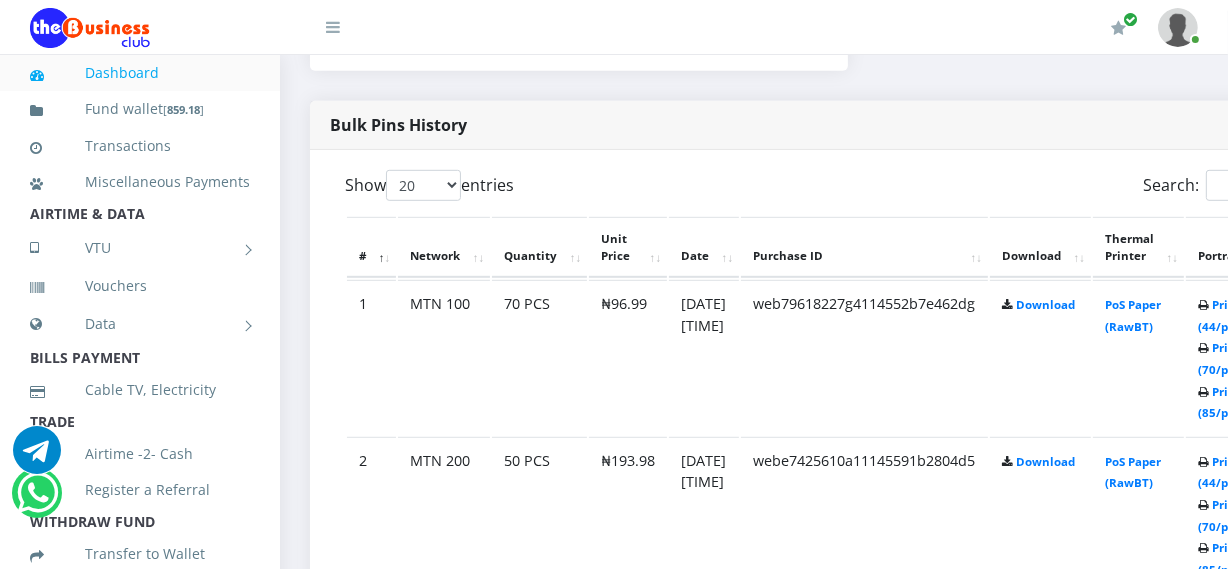 scroll, scrollTop: 1051, scrollLeft: 0, axis: vertical 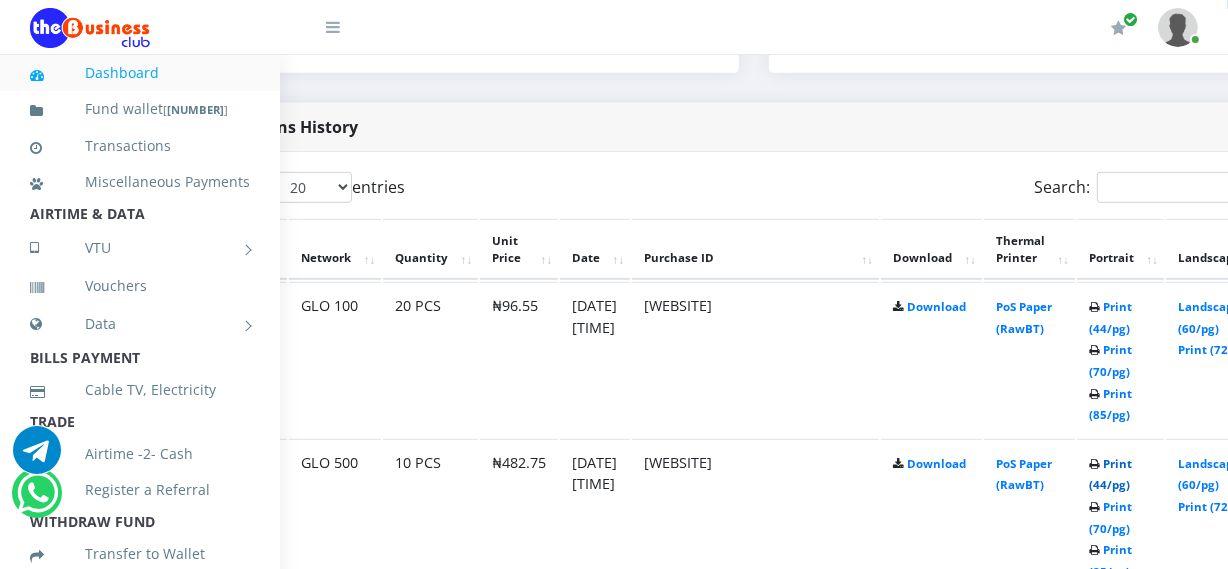 click on "Print (44/pg)" at bounding box center (1110, 474) 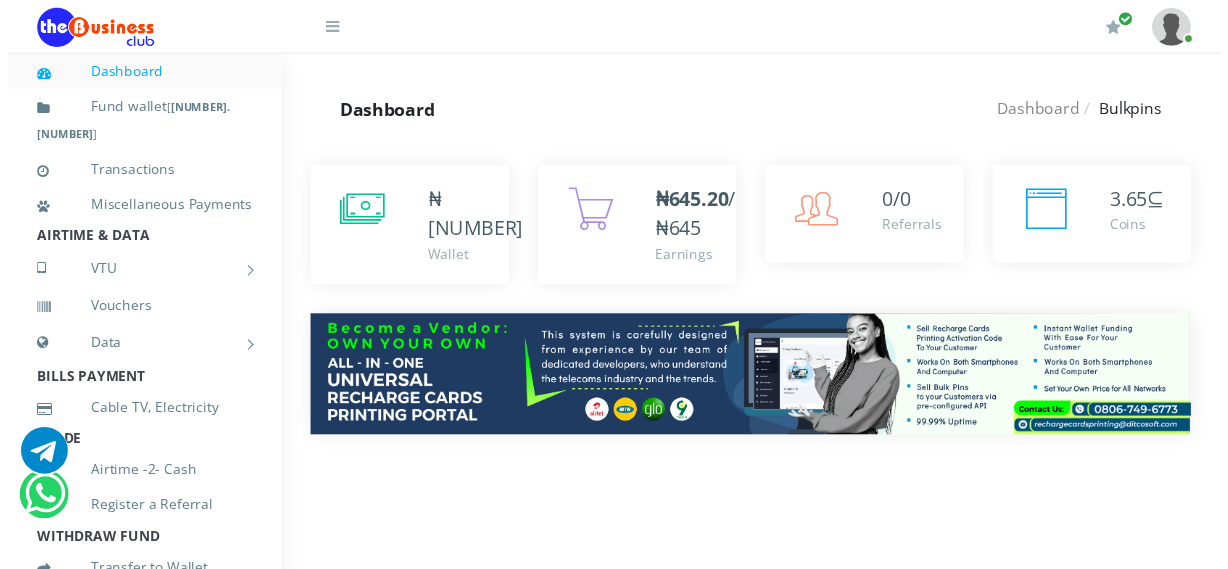 scroll, scrollTop: 0, scrollLeft: 0, axis: both 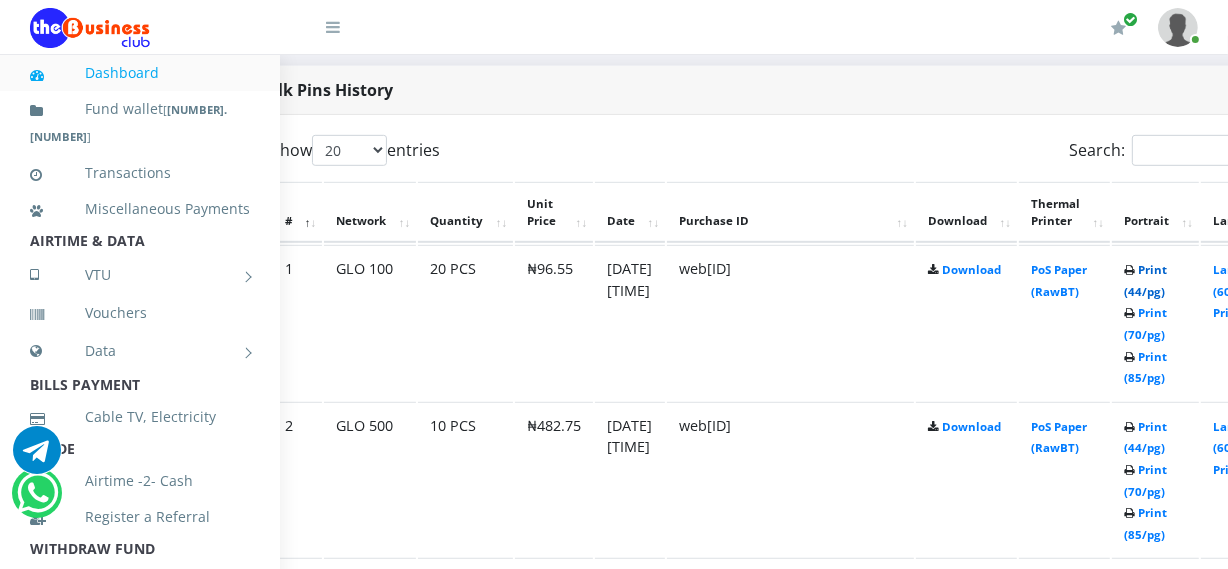 click on "Print (44/pg)" at bounding box center (1145, 280) 